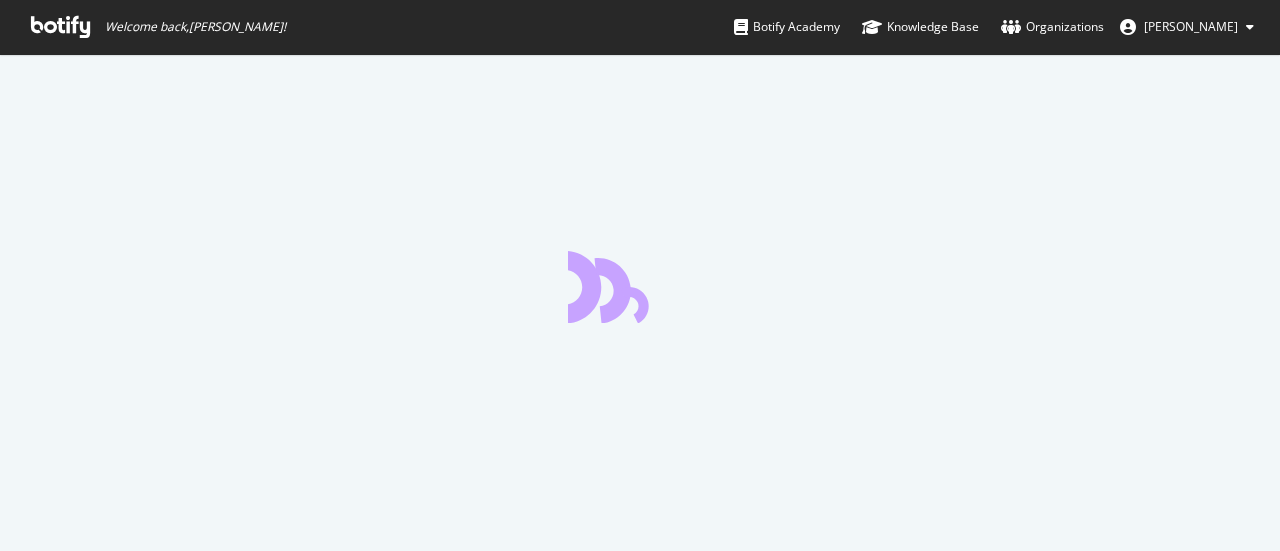 scroll, scrollTop: 0, scrollLeft: 0, axis: both 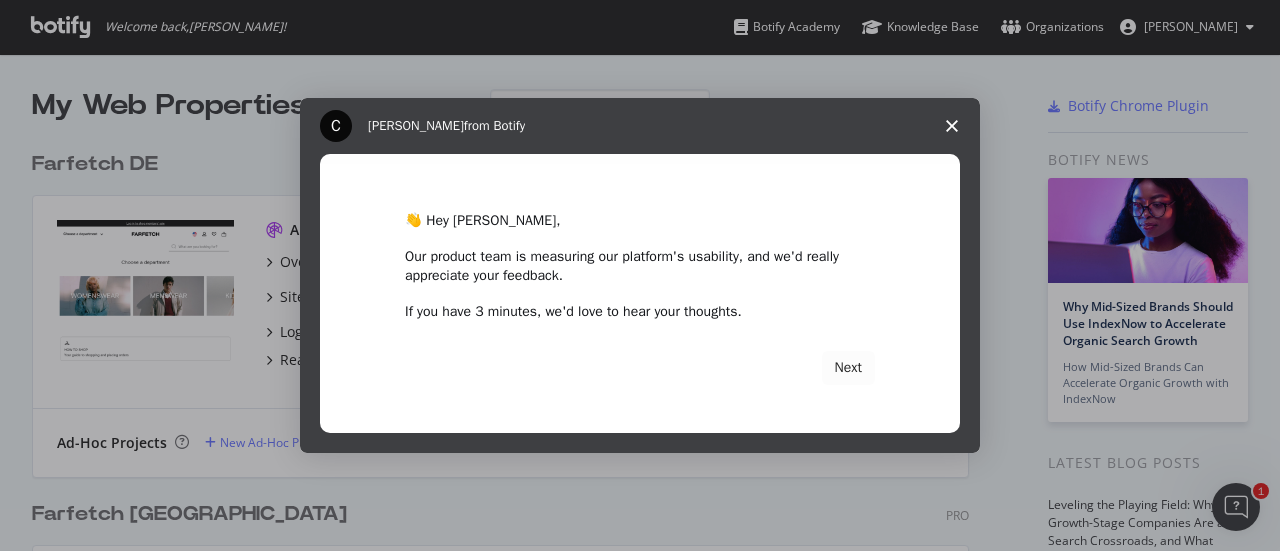 click at bounding box center [952, 126] 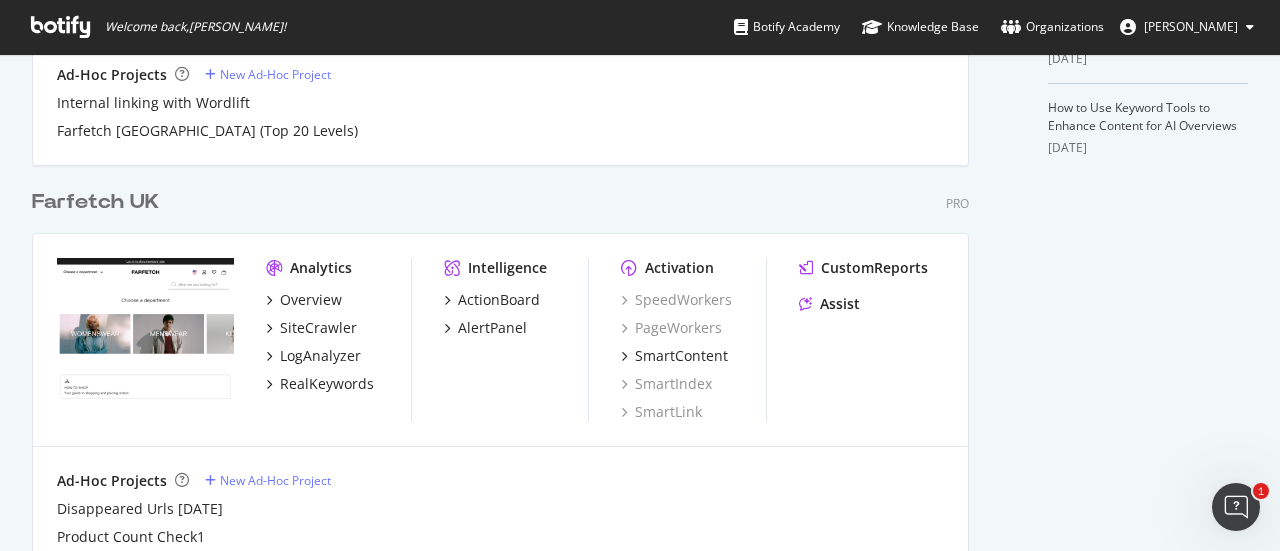 scroll, scrollTop: 719, scrollLeft: 0, axis: vertical 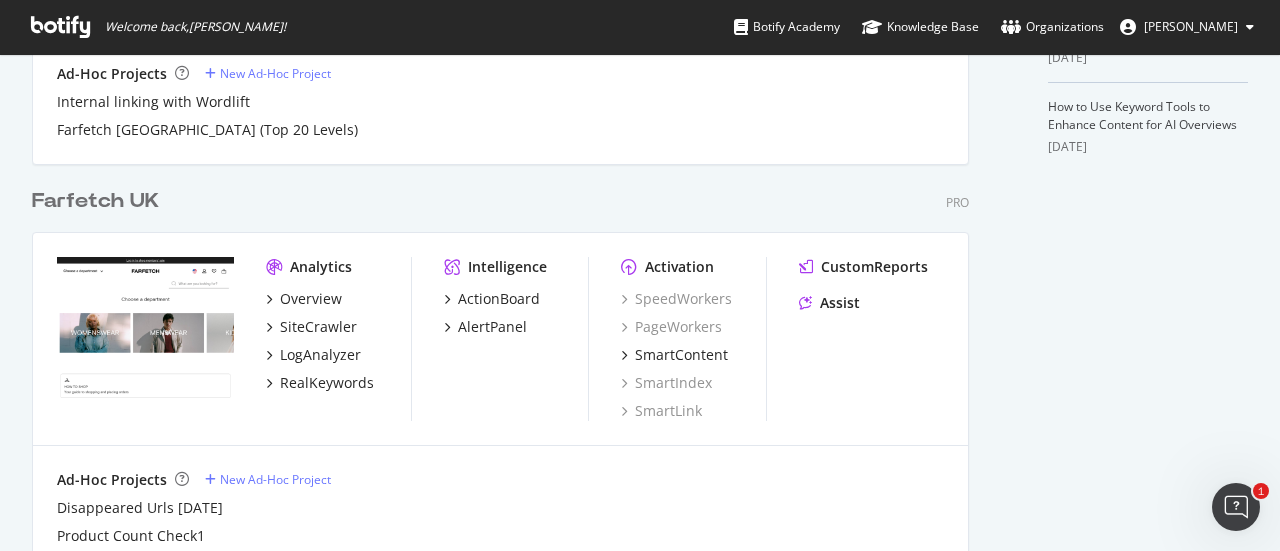 click on "Farfetch UK" at bounding box center [95, 201] 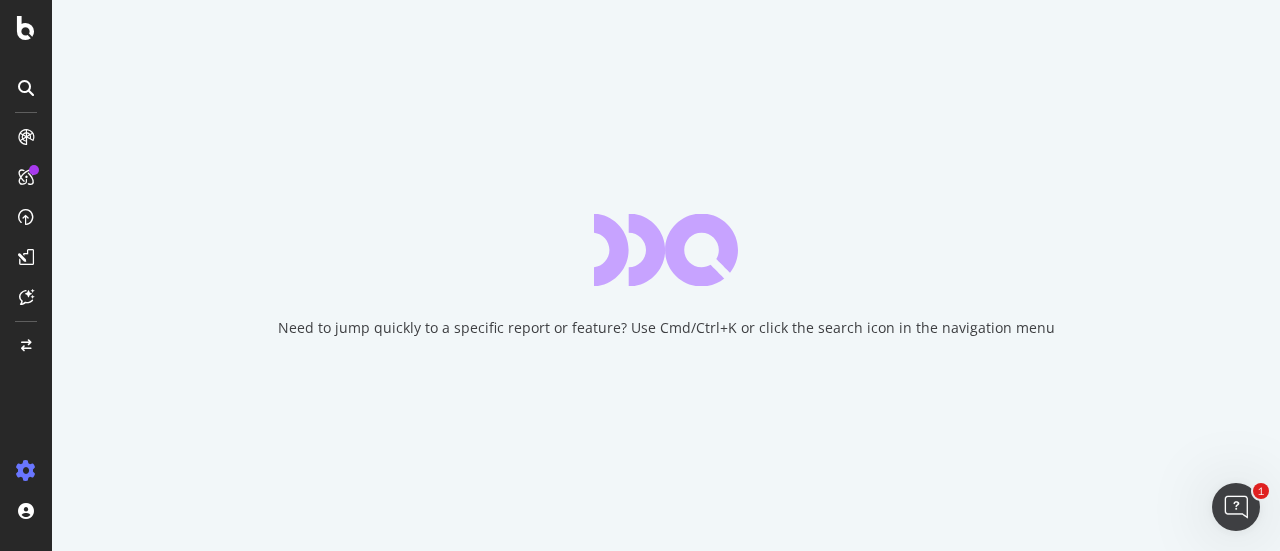 scroll, scrollTop: 0, scrollLeft: 0, axis: both 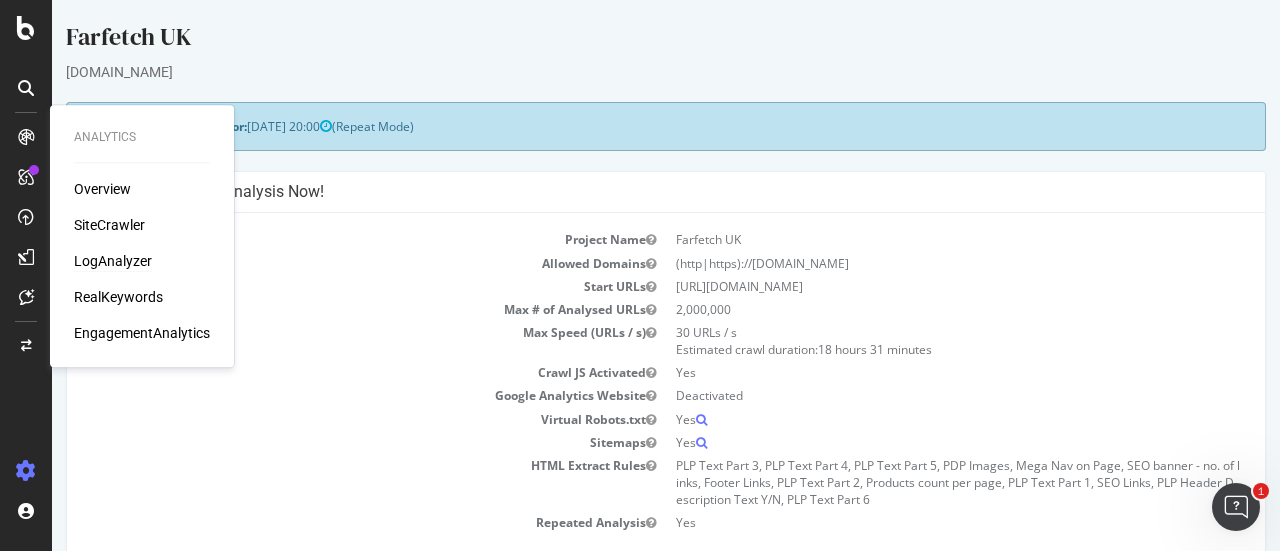 click on "LogAnalyzer" at bounding box center (113, 261) 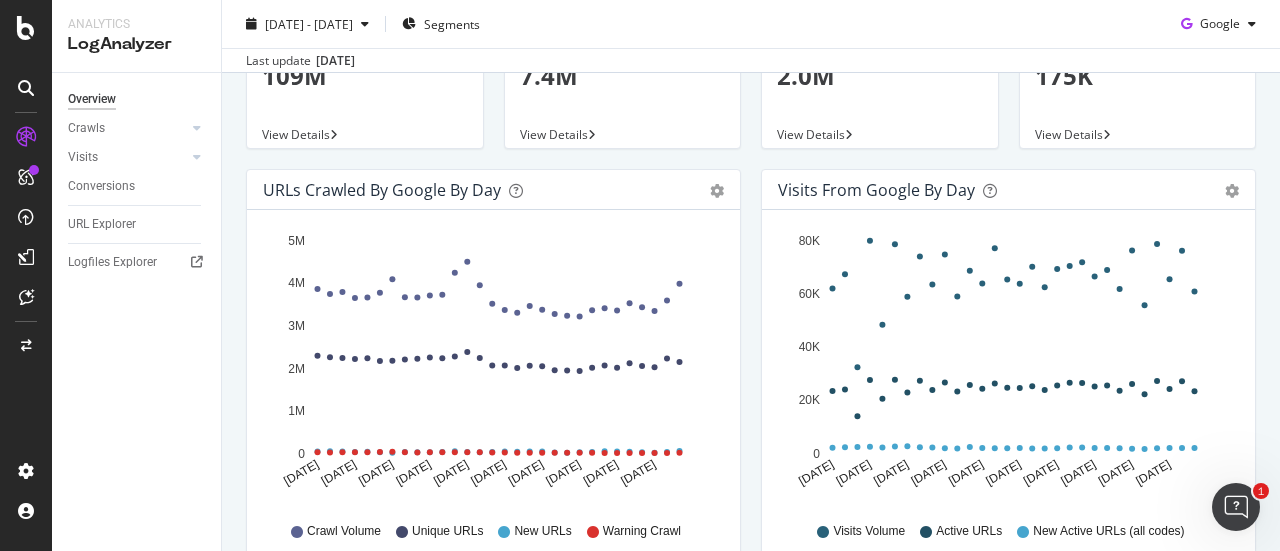 scroll, scrollTop: 161, scrollLeft: 0, axis: vertical 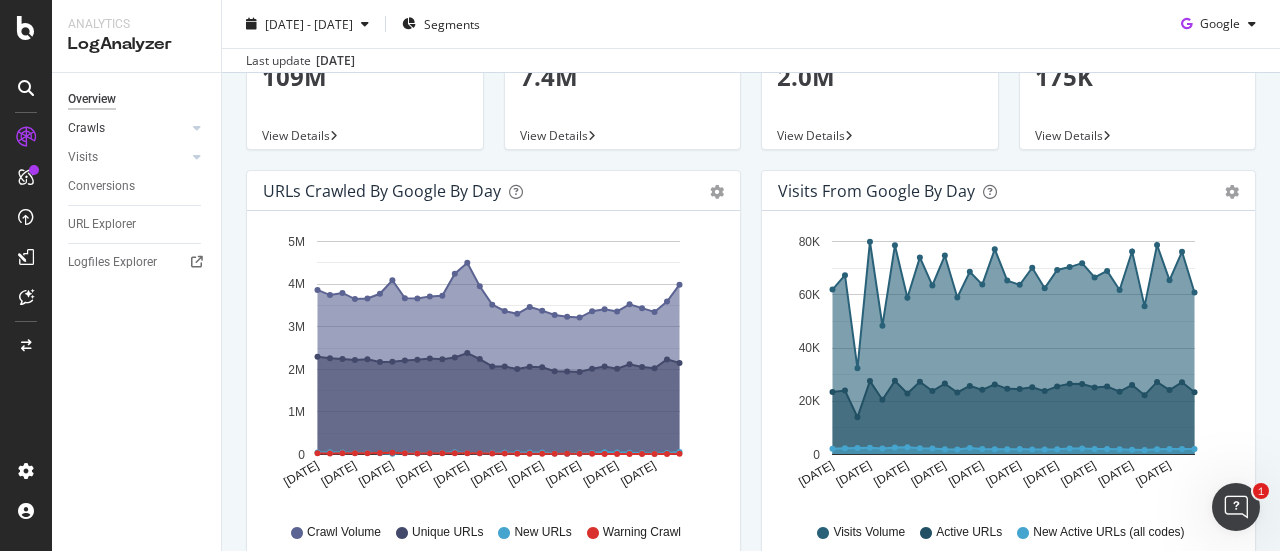 click on "Crawls" at bounding box center (127, 128) 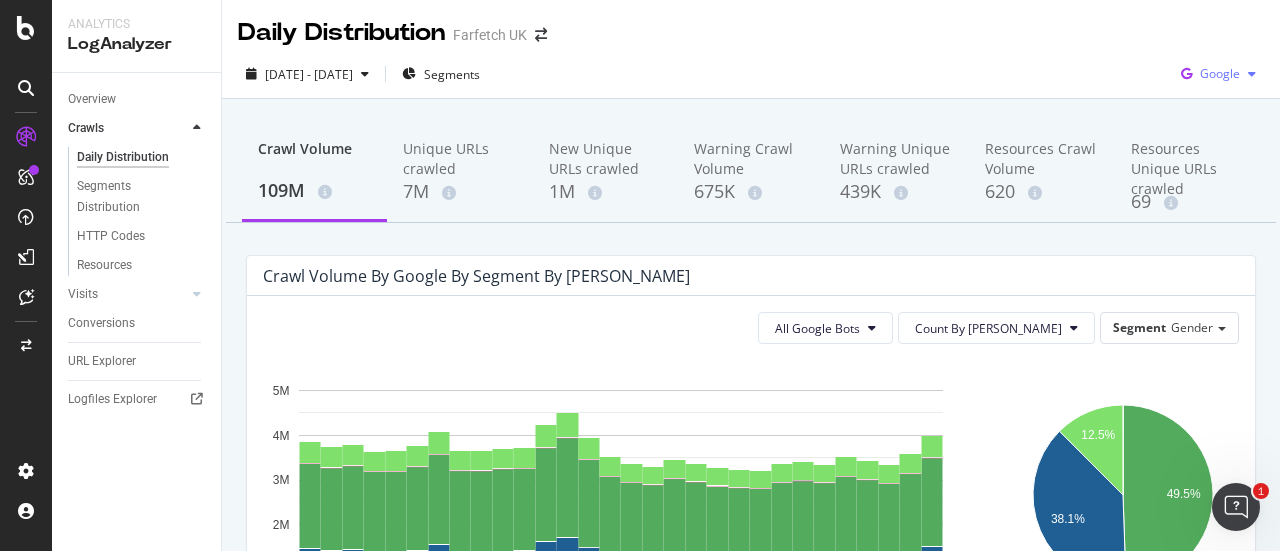 click on "Google" at bounding box center [1218, 74] 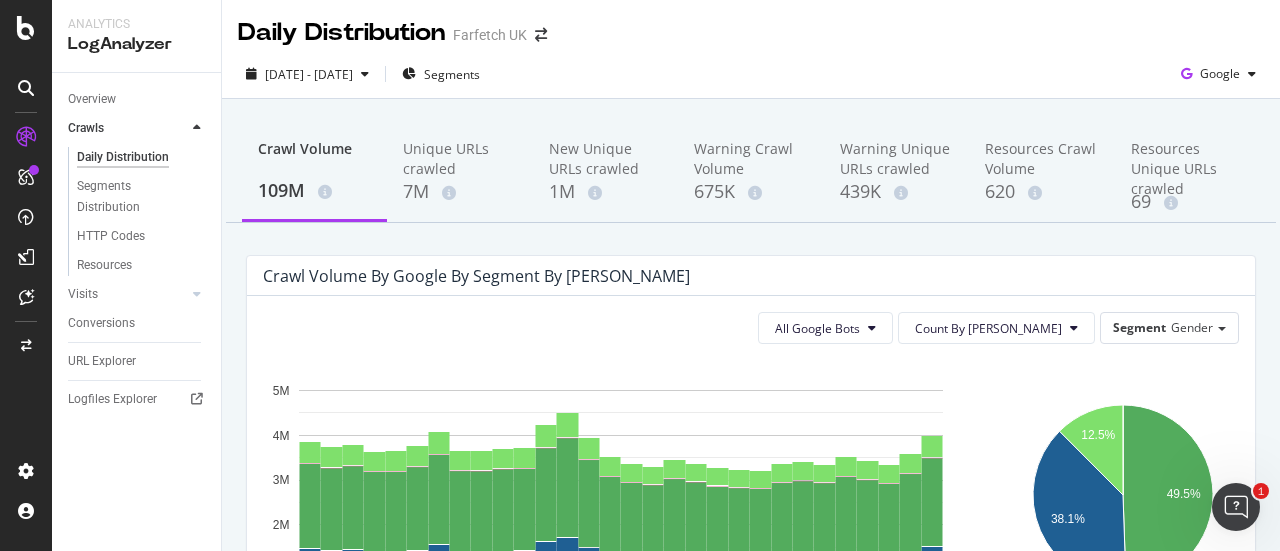 click on "Daily Distribution Farfetch UK" at bounding box center (751, 25) 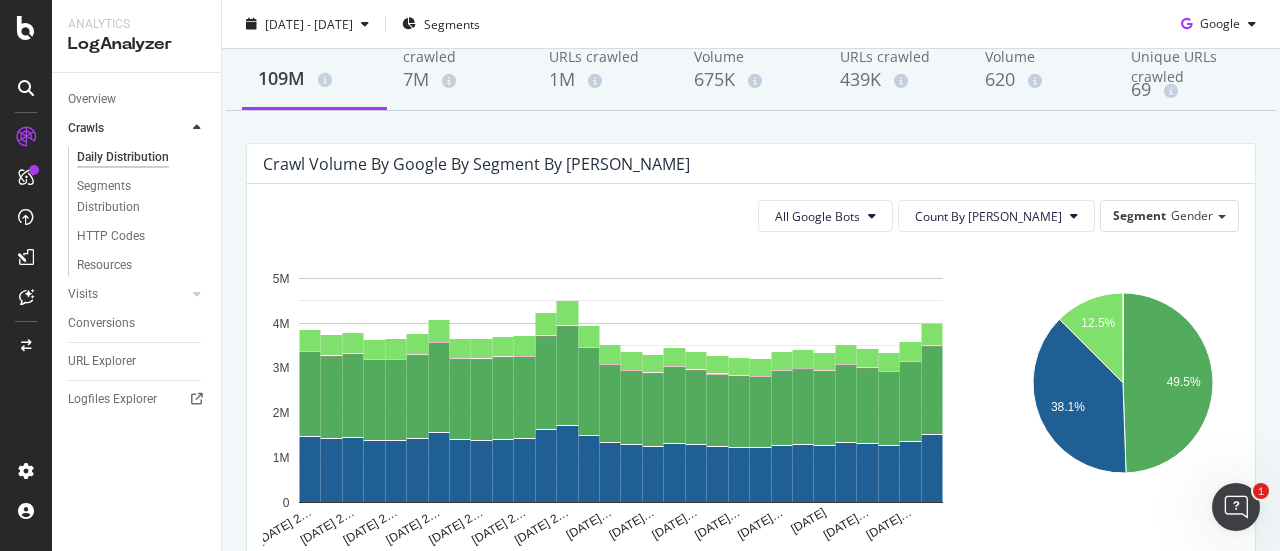 scroll, scrollTop: 110, scrollLeft: 0, axis: vertical 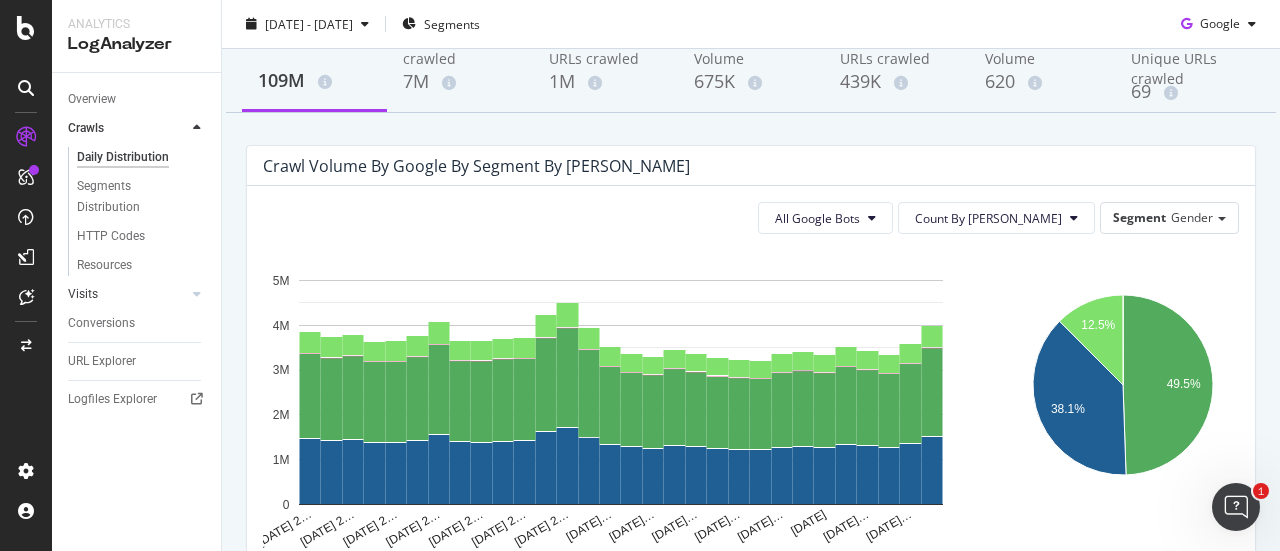 click on "Visits" at bounding box center [127, 294] 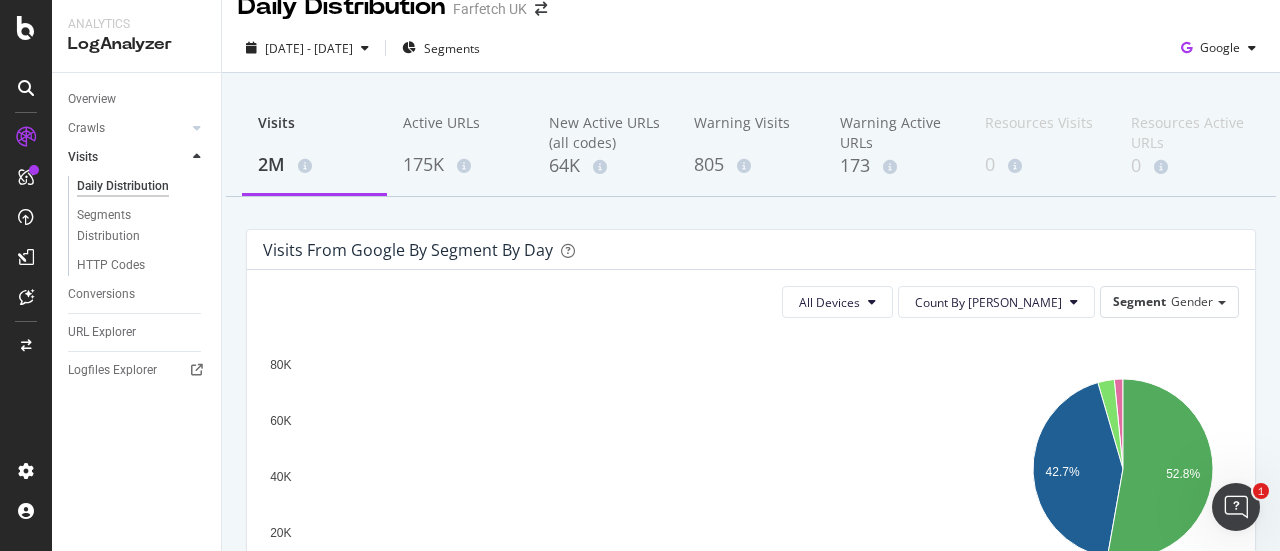 scroll, scrollTop: 0, scrollLeft: 0, axis: both 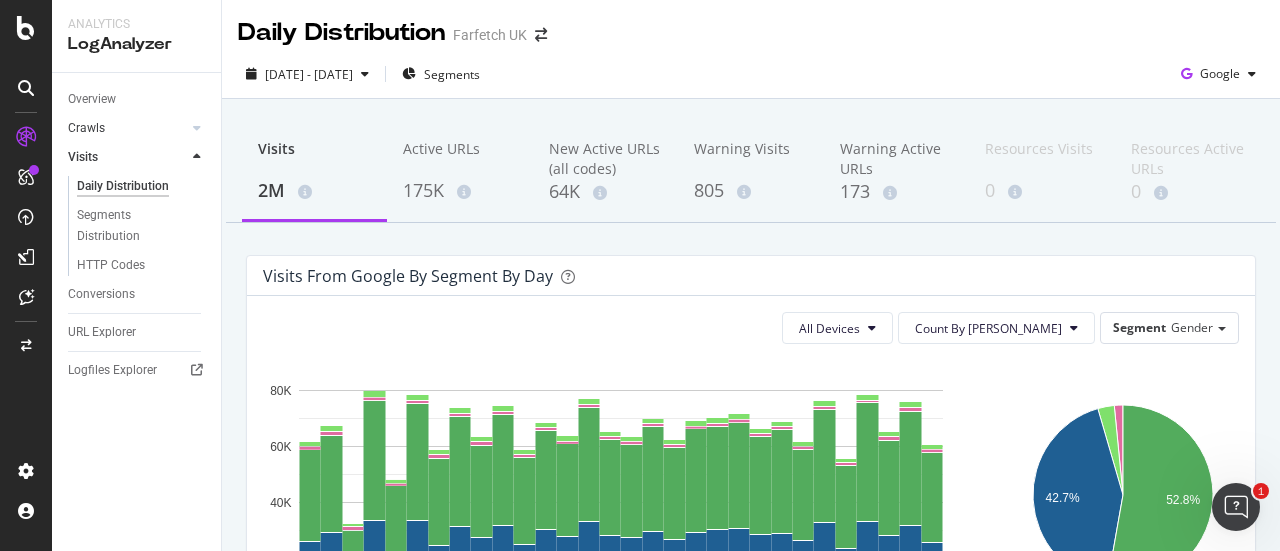 click on "Crawls" at bounding box center [127, 128] 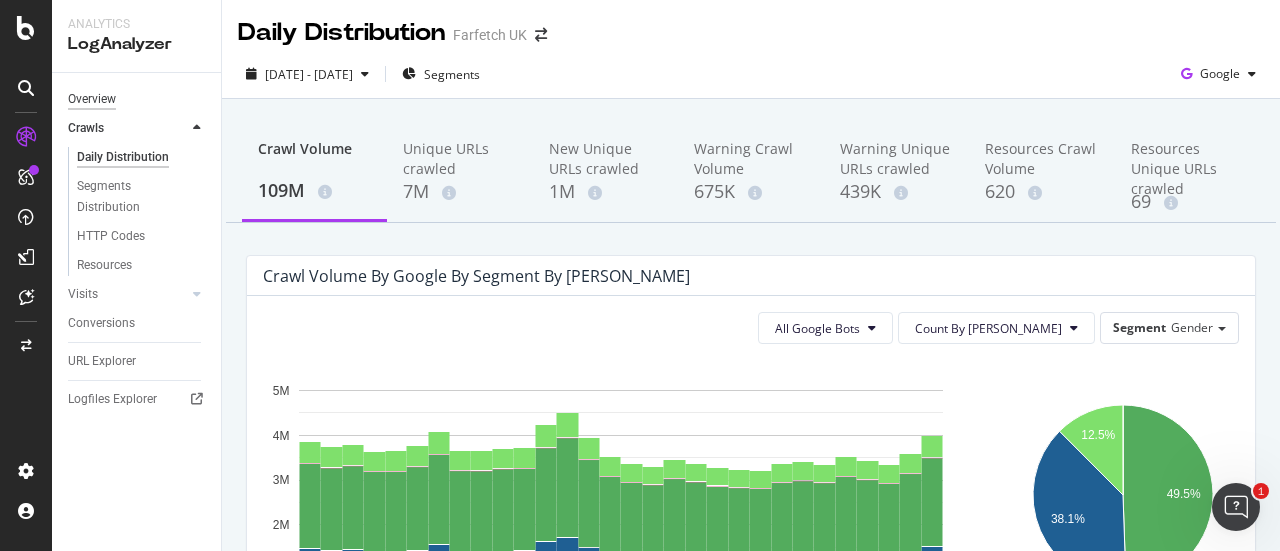 click on "Overview" at bounding box center [92, 99] 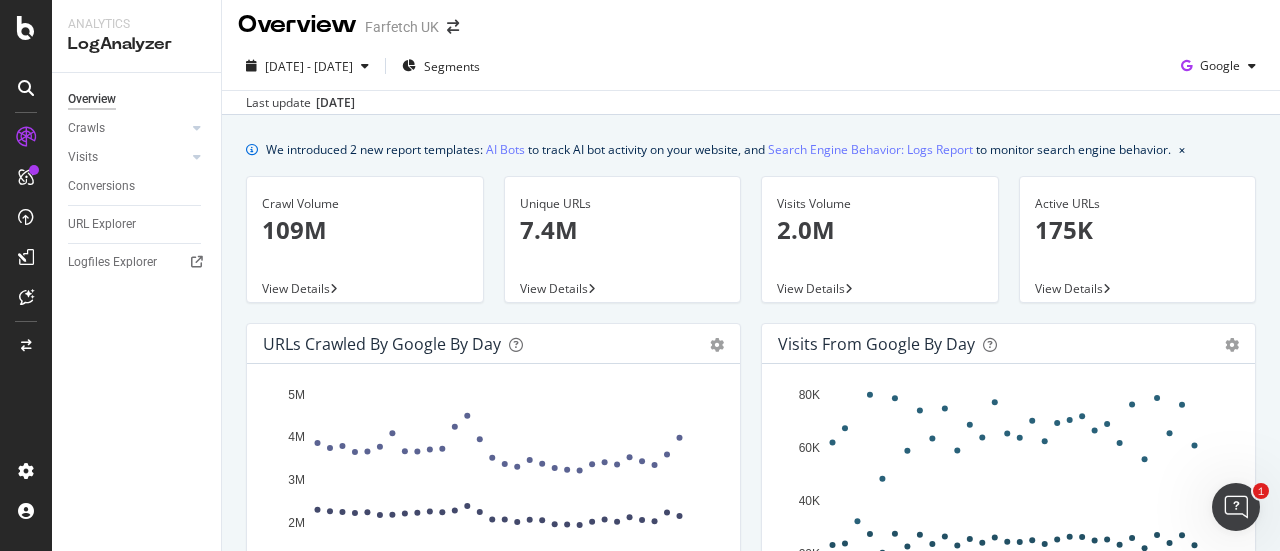 scroll, scrollTop: 0, scrollLeft: 0, axis: both 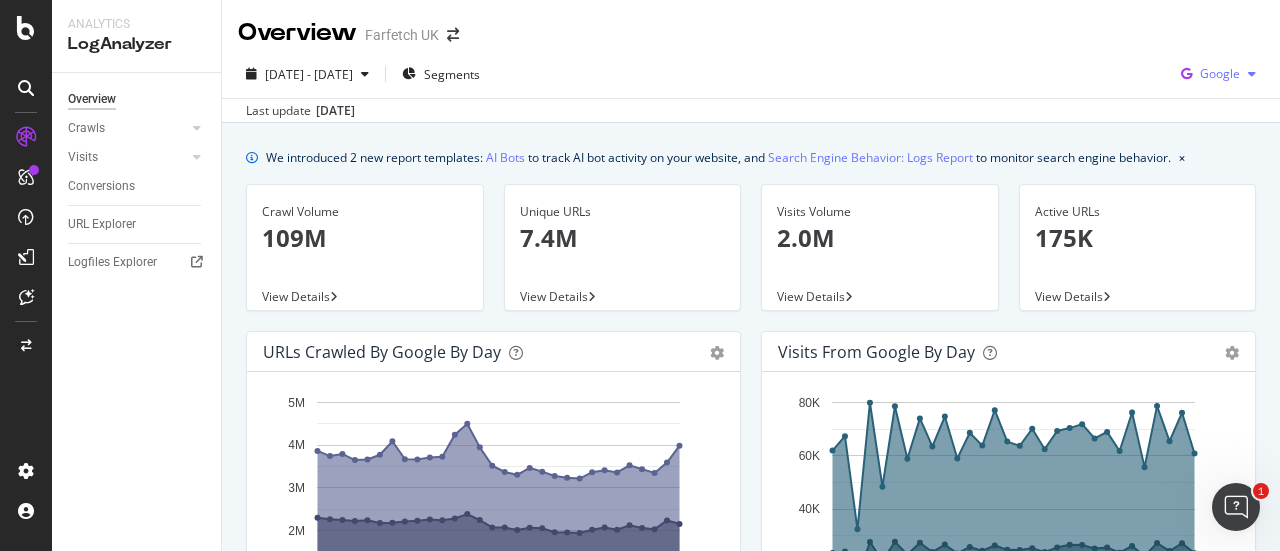 click on "Google" at bounding box center [1220, 73] 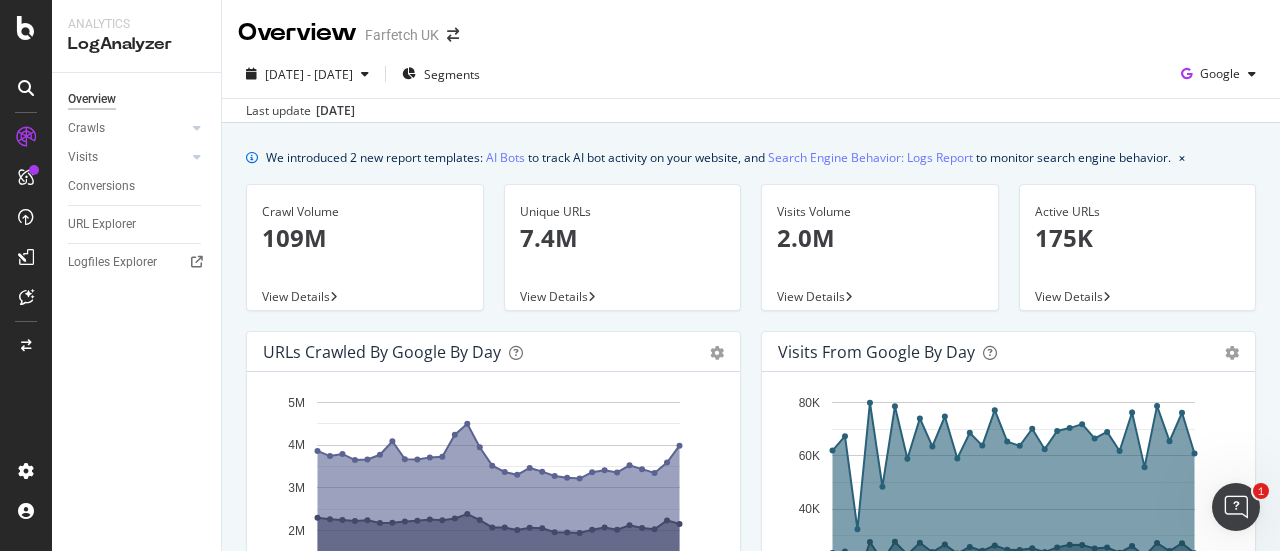 click on "2025 Jun. 17th - Jul. 16th Segments Google" at bounding box center (751, 78) 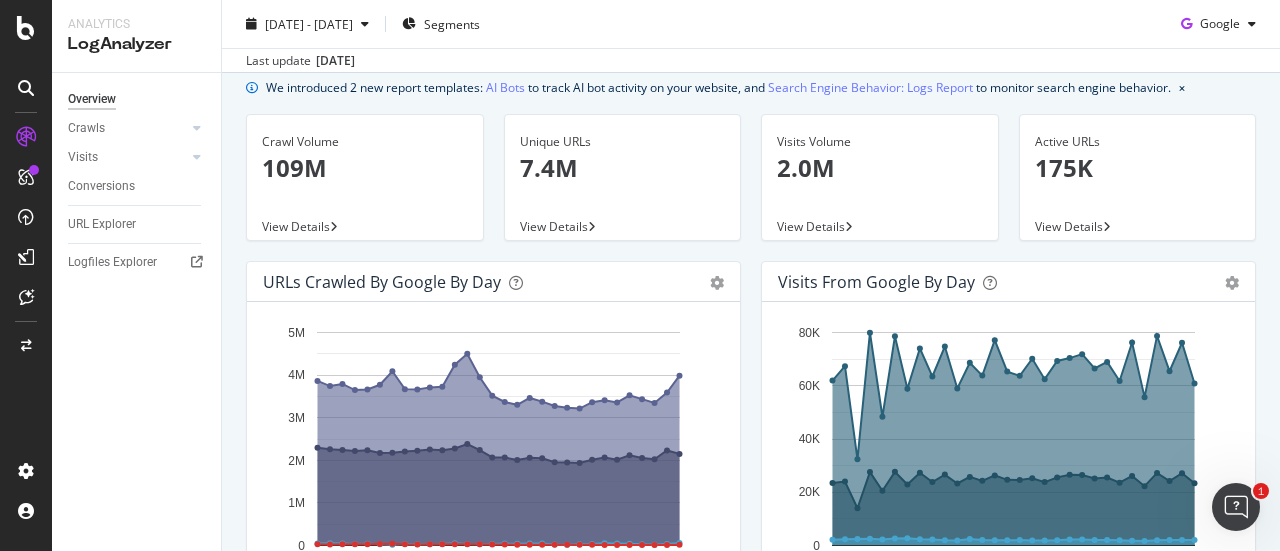 scroll, scrollTop: 0, scrollLeft: 0, axis: both 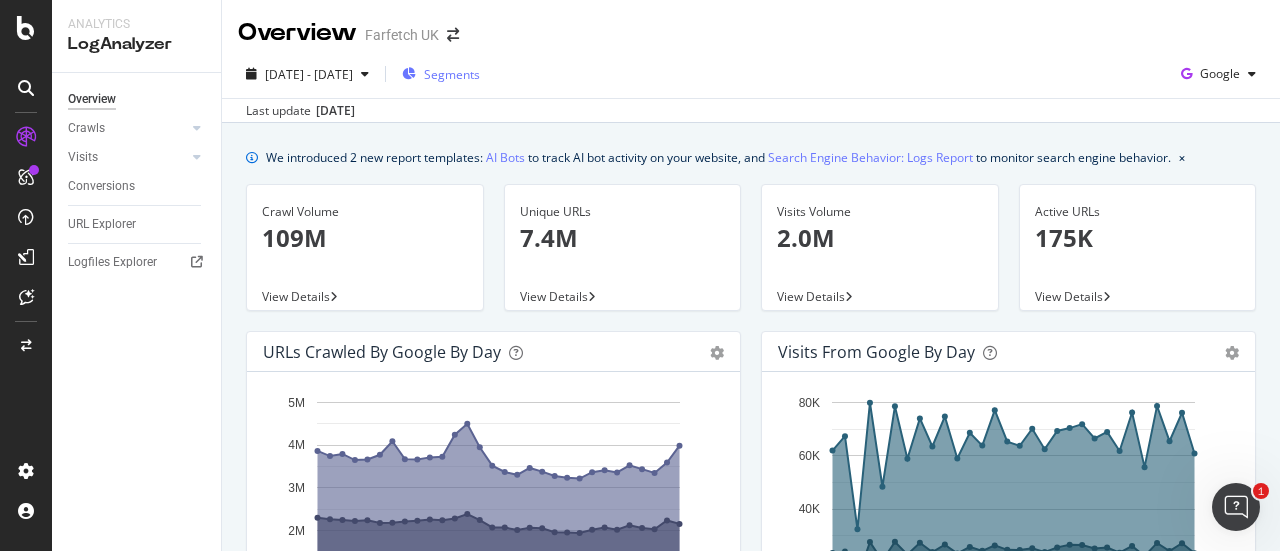 click on "Segments" at bounding box center [452, 74] 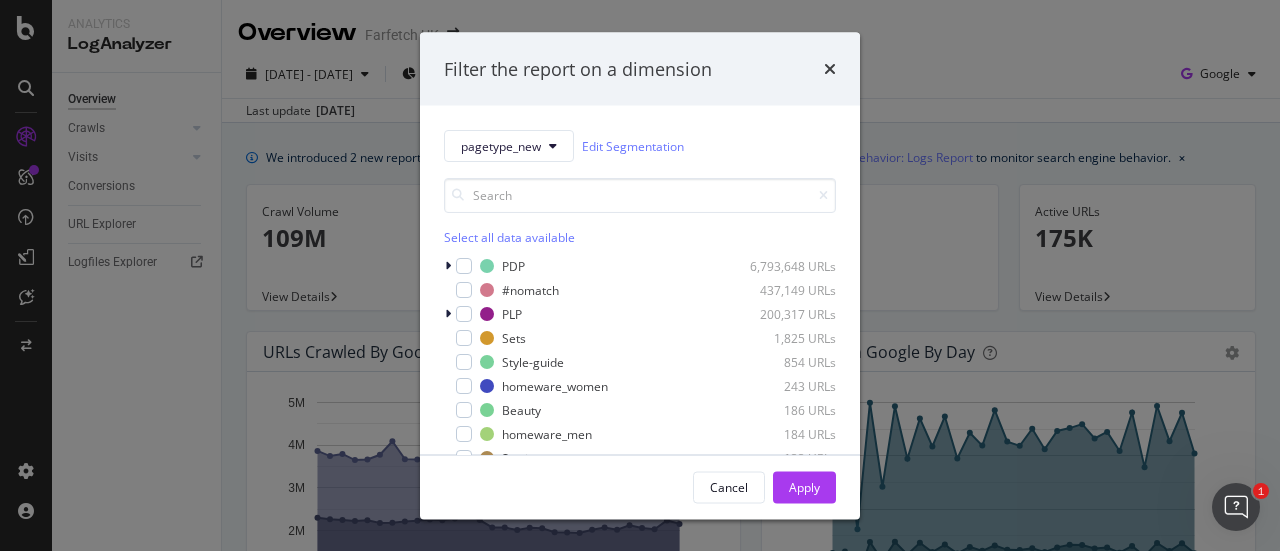 click on "Filter the report on a dimension pagetype_new Edit Segmentation Select all data available PDP 6,793,648   URLs #nomatch 437,149   URLs PLP 200,317   URLs Sets 1,825   URLs Style-guide 854   URLs homeware_women 243   URLs Beauty 186   URLs homeware_men 184   URLs Stories 133   URLs Gendered_homepages 106   URLs Welcome_Page 105   URLs Sitemaps 101   URLs homeware-meganavtest 42   URLs Buy 26   URLs Editorial 24   URLs homeware-seletti-test 9   URLs API-Endpoints 5   URLs URLs-to-Probe 3   URLs Cancel Apply" at bounding box center [640, 275] 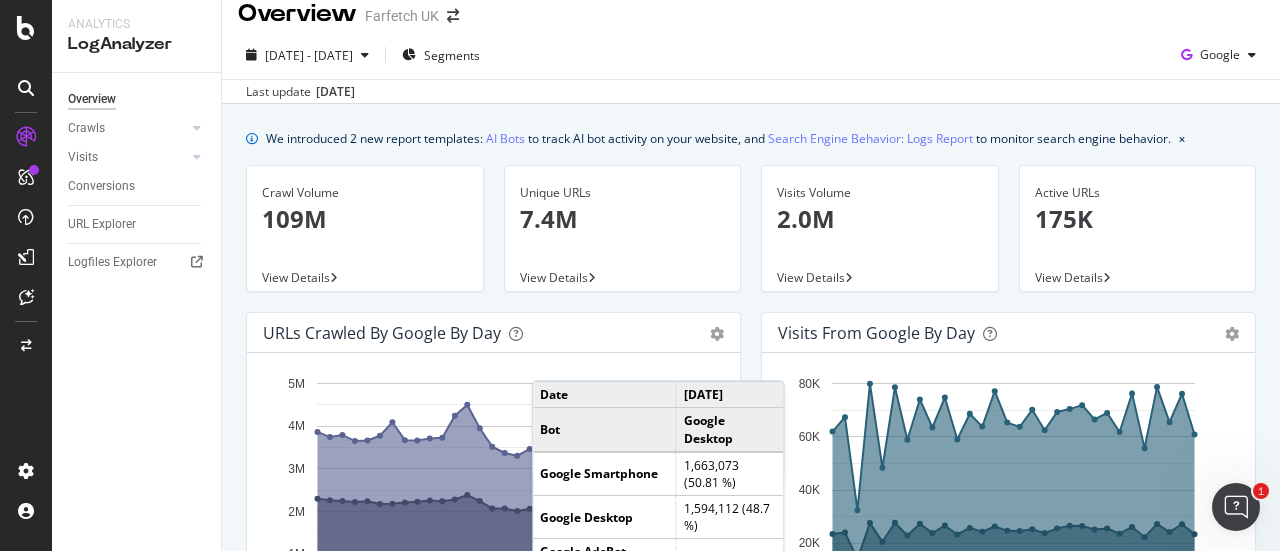 scroll, scrollTop: 0, scrollLeft: 0, axis: both 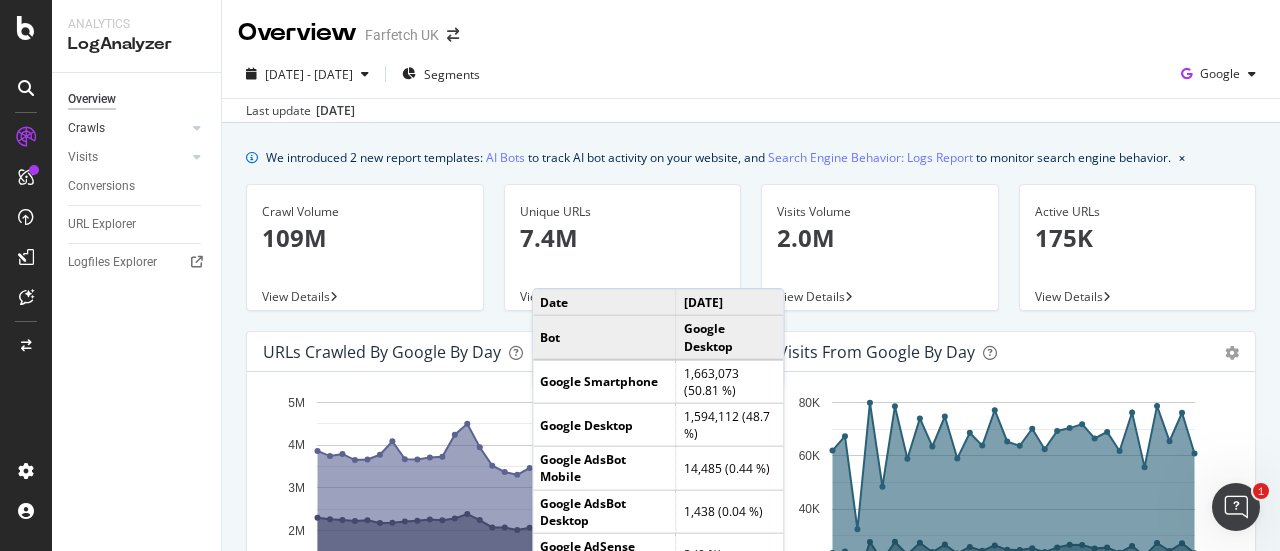 click on "Crawls" at bounding box center [127, 128] 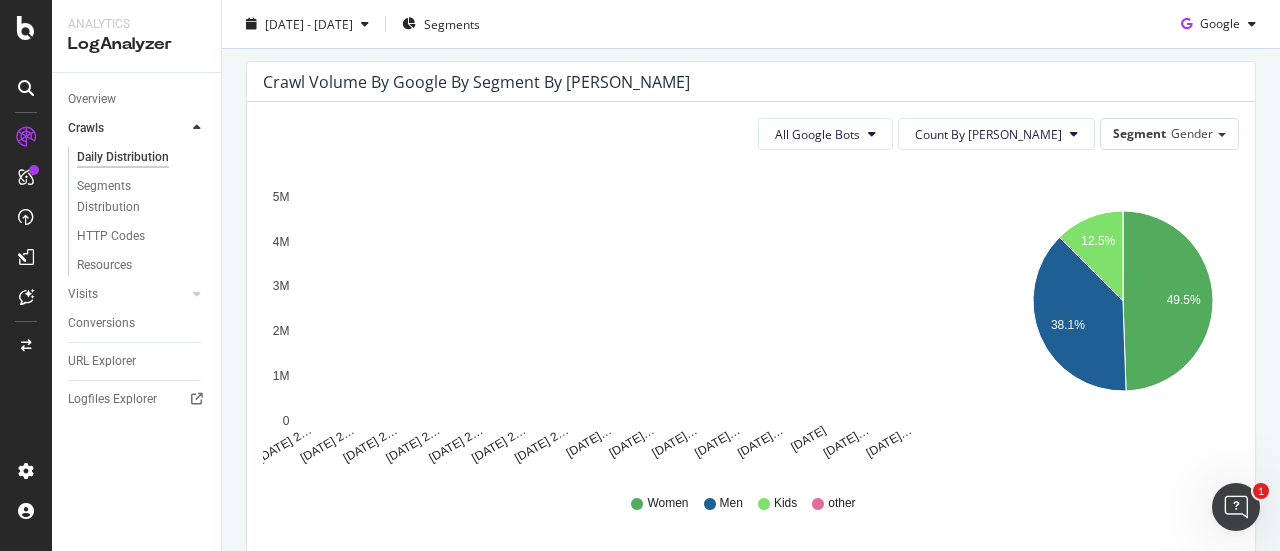 scroll, scrollTop: 194, scrollLeft: 0, axis: vertical 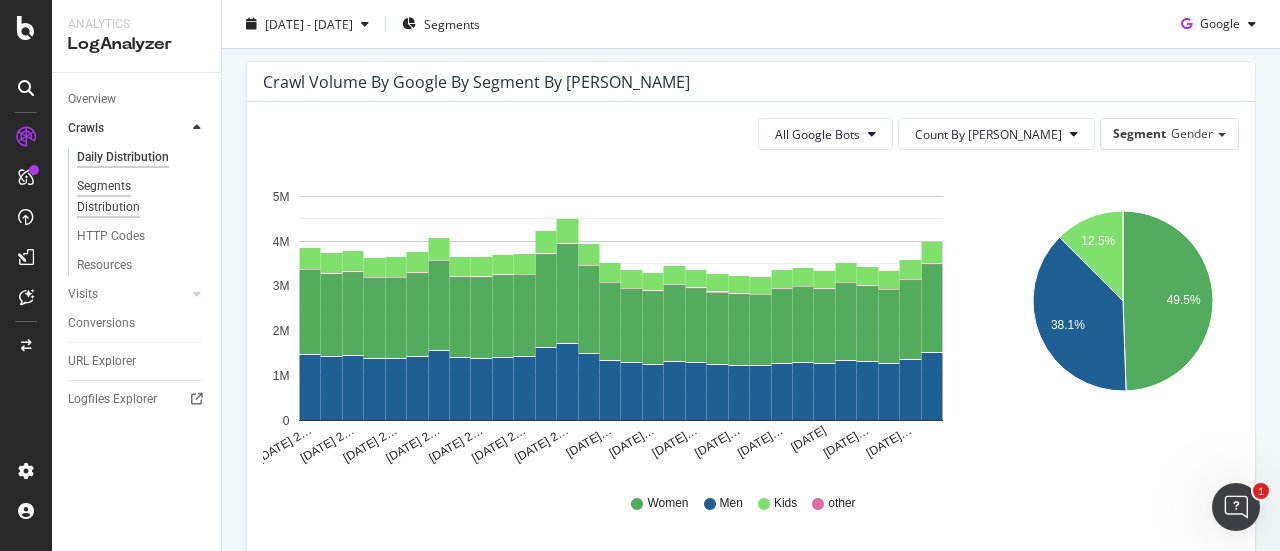 click on "Segments Distribution" at bounding box center (132, 197) 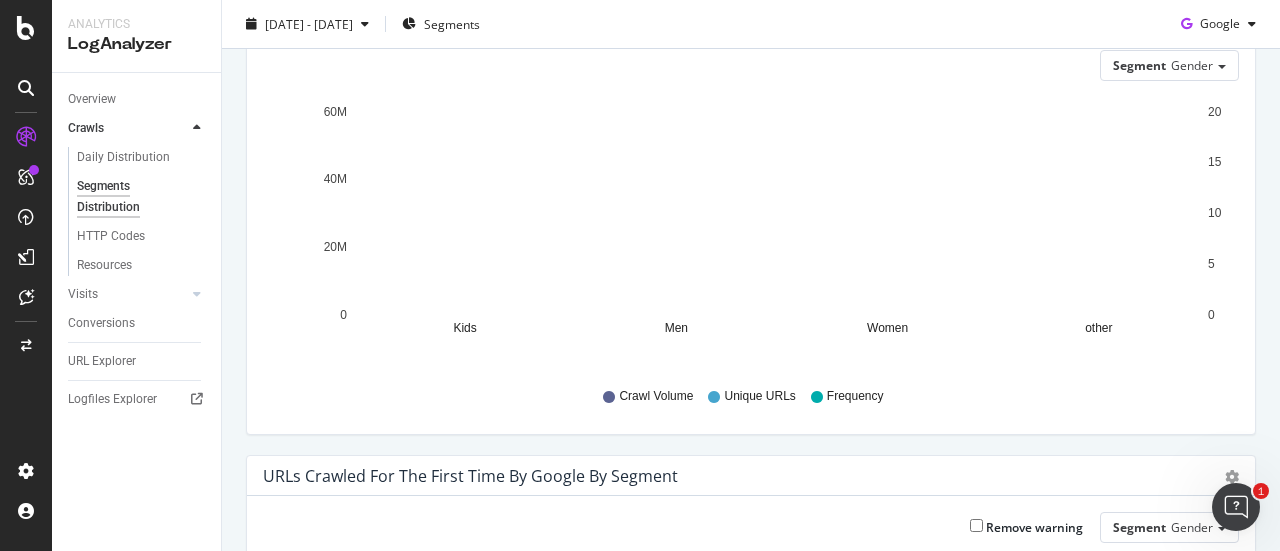 scroll, scrollTop: 0, scrollLeft: 0, axis: both 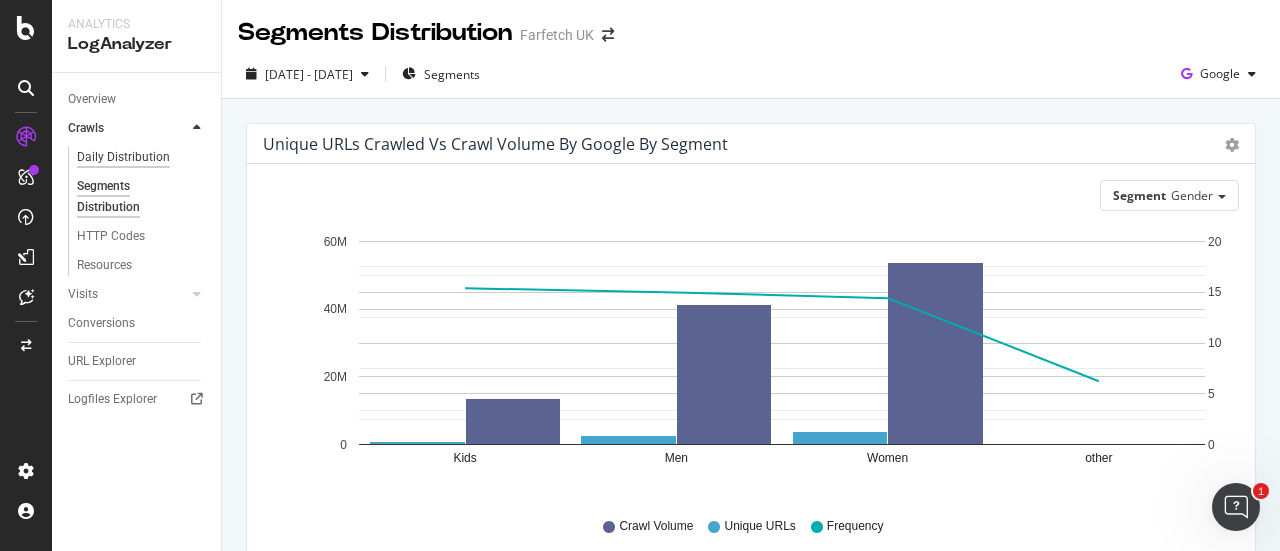 click on "Daily Distribution" at bounding box center [123, 157] 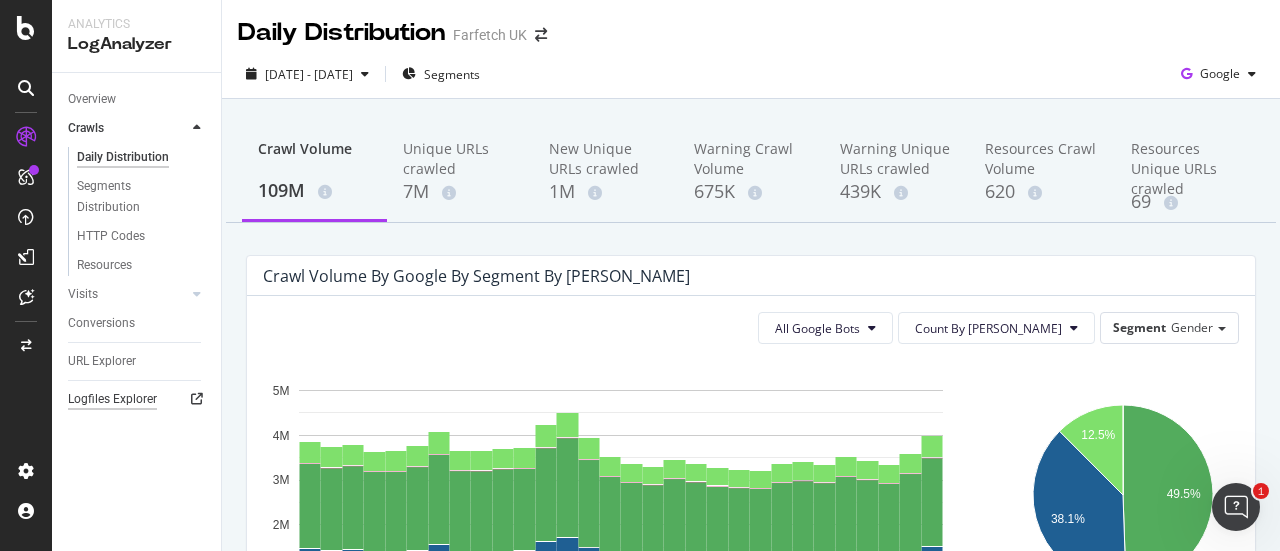 click on "Logfiles Explorer" at bounding box center [112, 399] 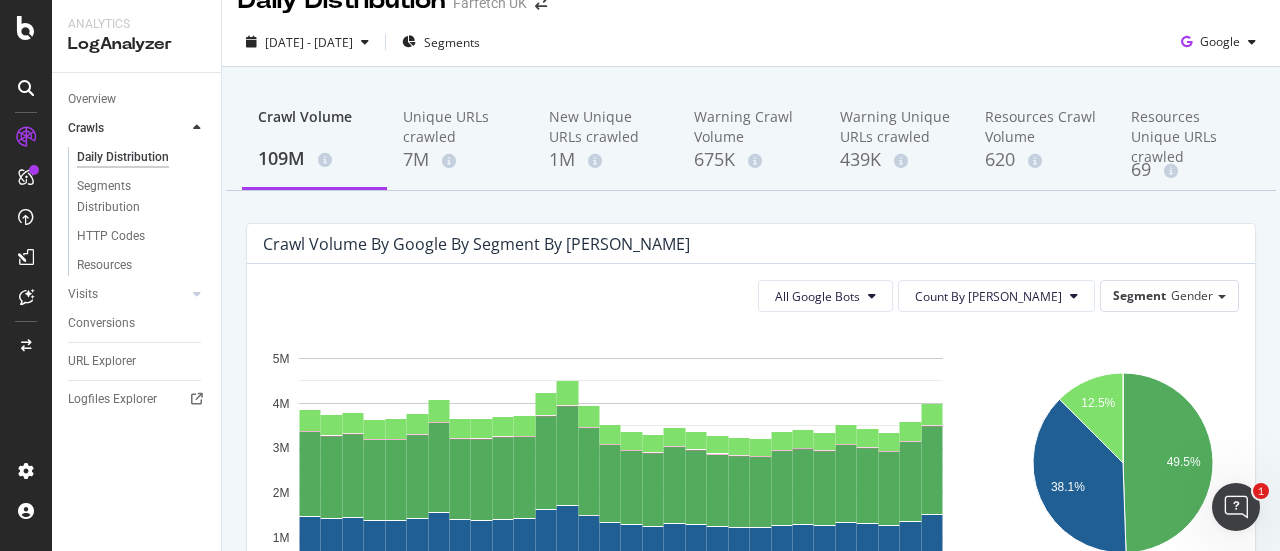 scroll, scrollTop: 0, scrollLeft: 0, axis: both 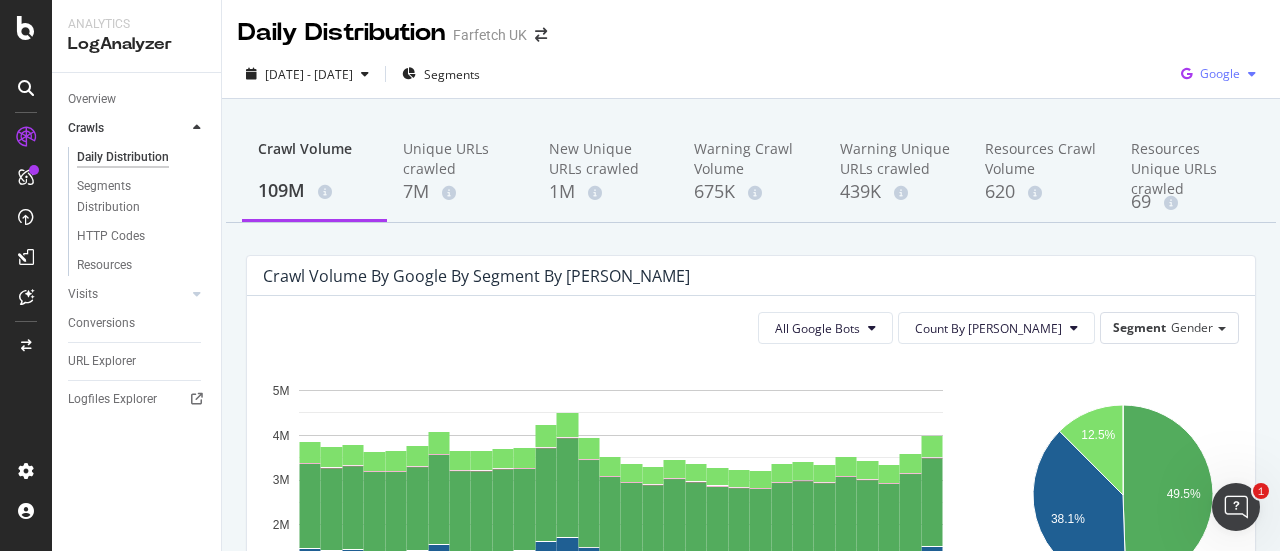 click on "Google" at bounding box center [1220, 73] 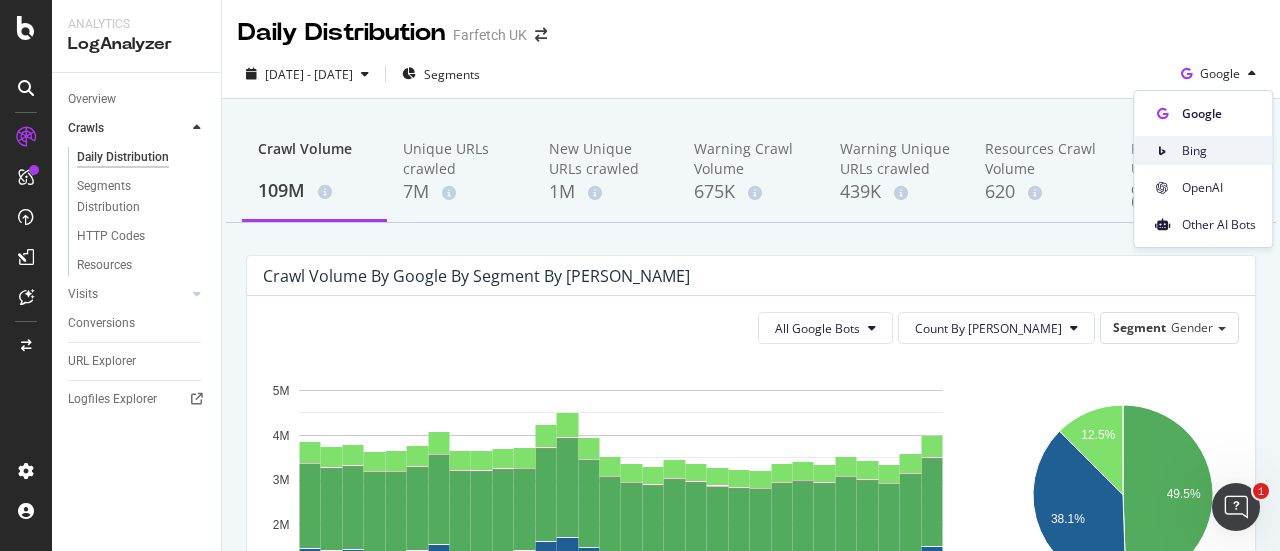 click on "Bing" at bounding box center (1219, 151) 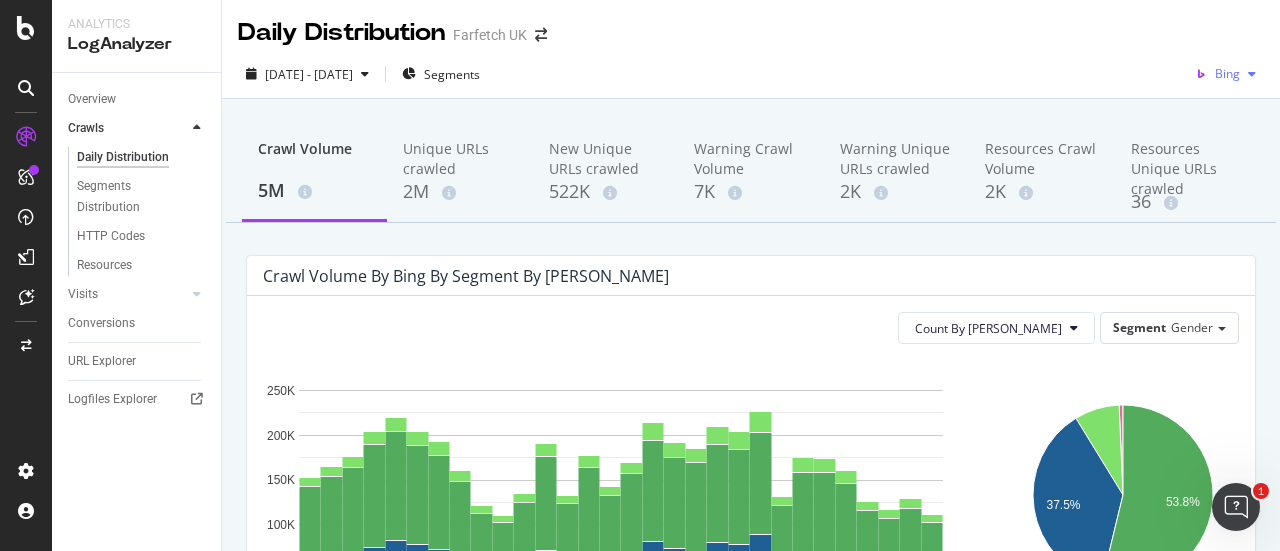 click at bounding box center (1252, 74) 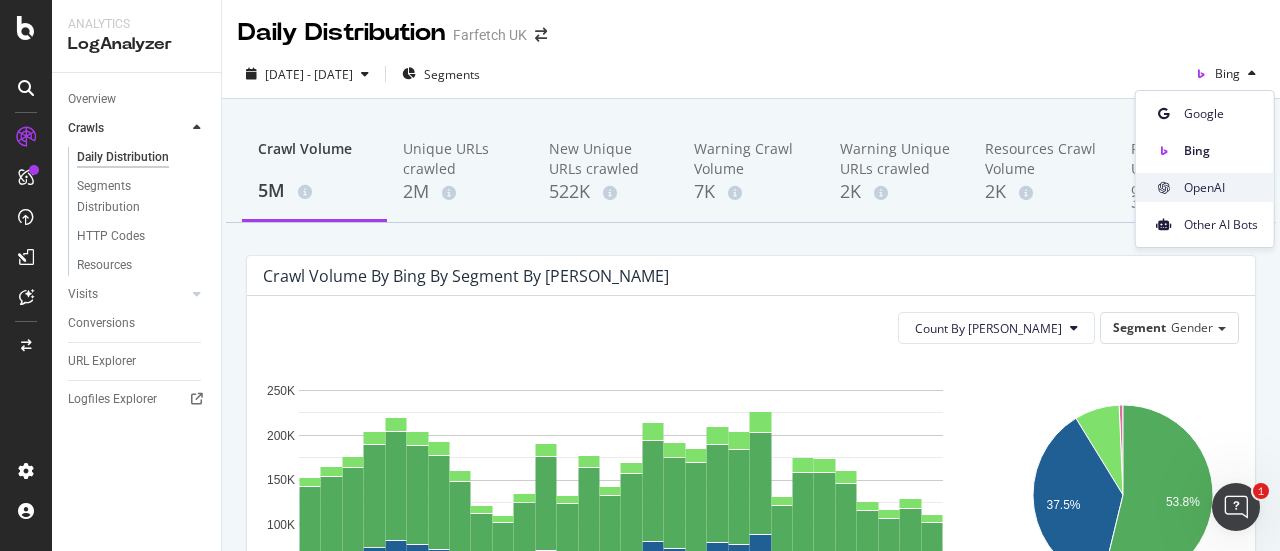 click on "OpenAI" at bounding box center [1221, 188] 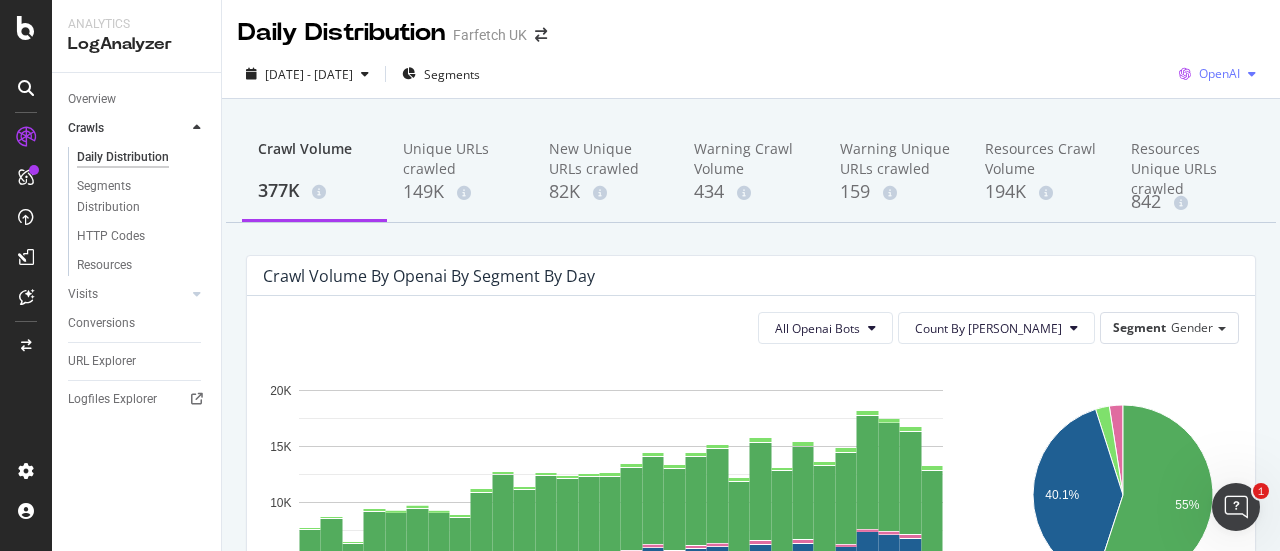 click on "OpenAI" at bounding box center (1219, 73) 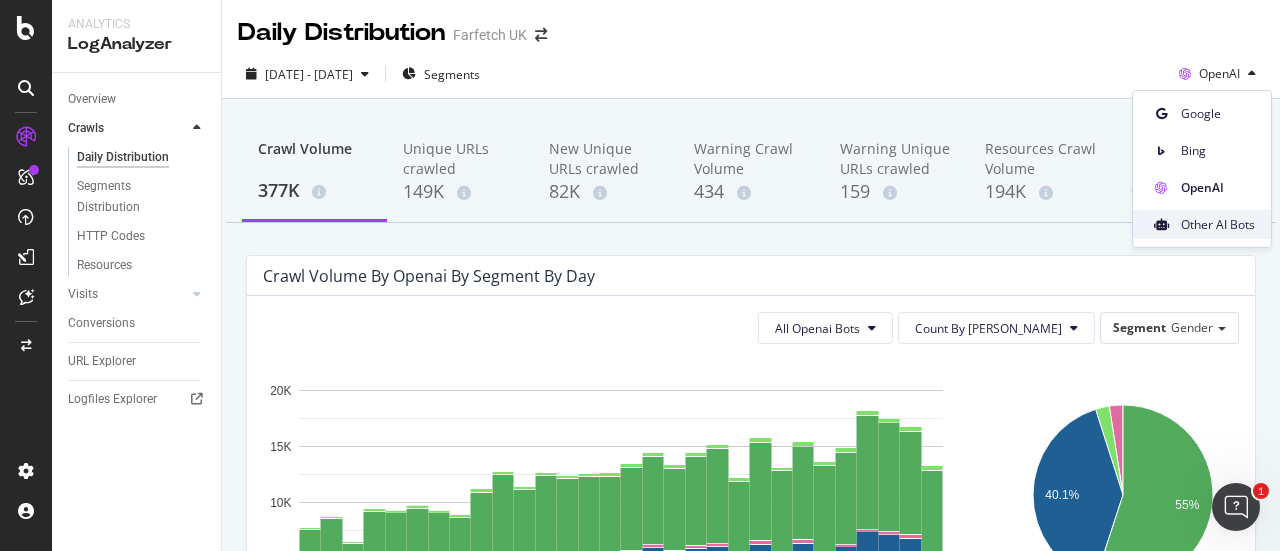 click on "Other AI Bots" at bounding box center (1202, 224) 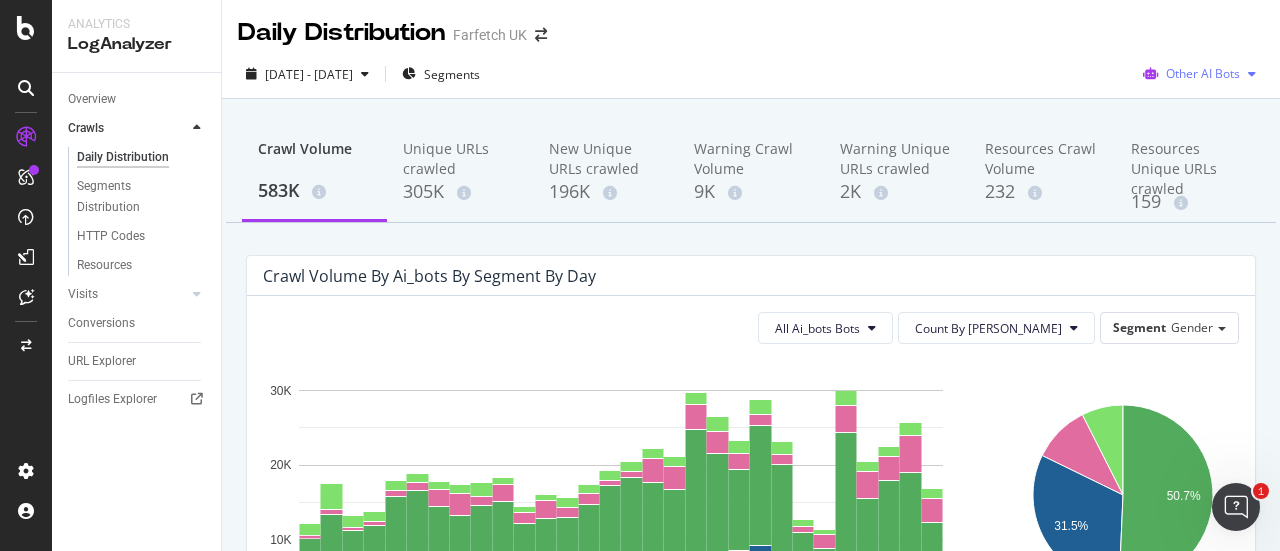 click on "Other AI Bots" at bounding box center (1203, 73) 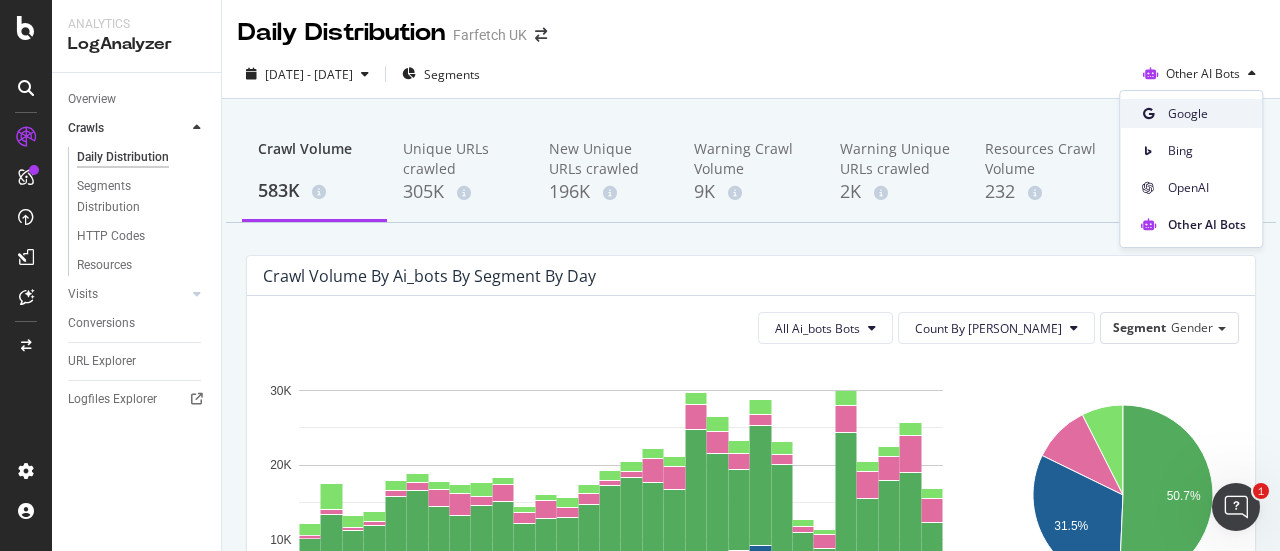 click on "Google" at bounding box center (1191, 113) 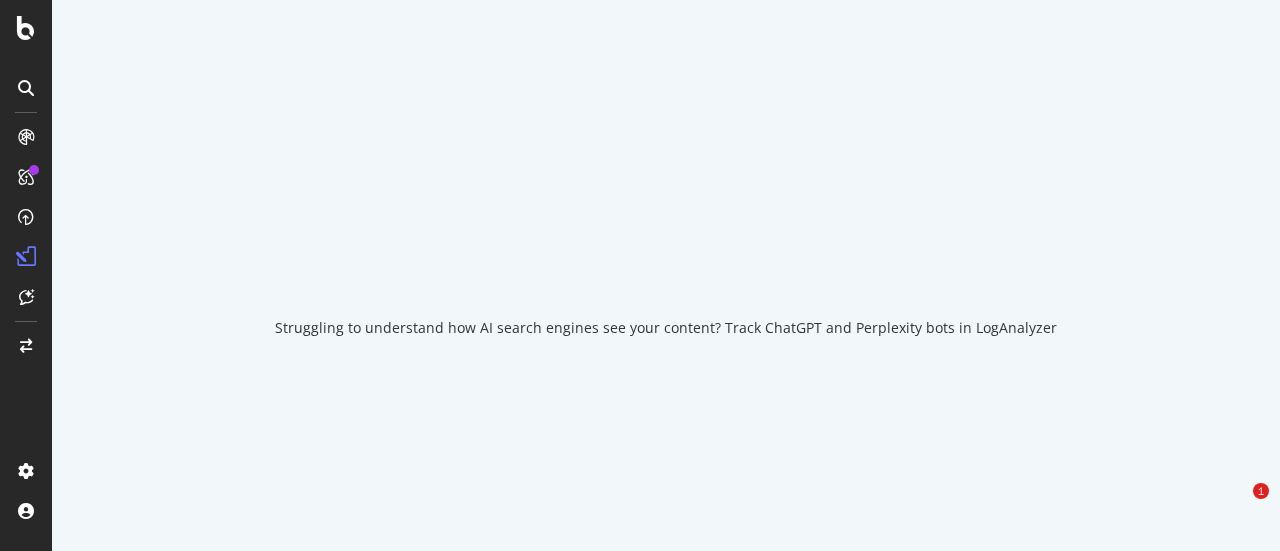 scroll, scrollTop: 0, scrollLeft: 0, axis: both 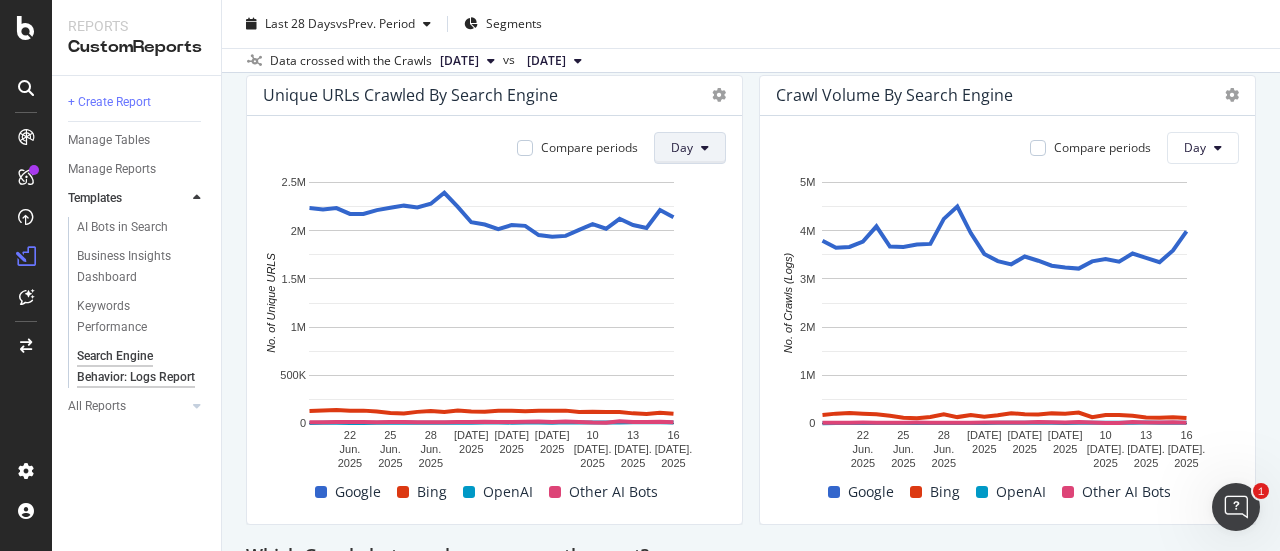 click at bounding box center (705, 148) 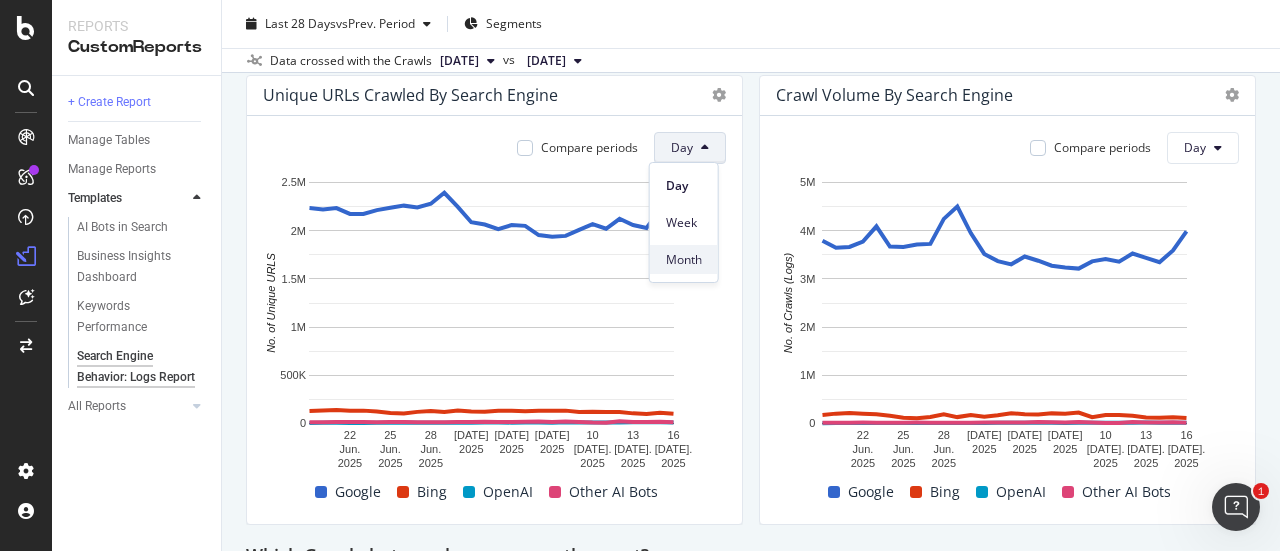 click on "Month" at bounding box center (684, 260) 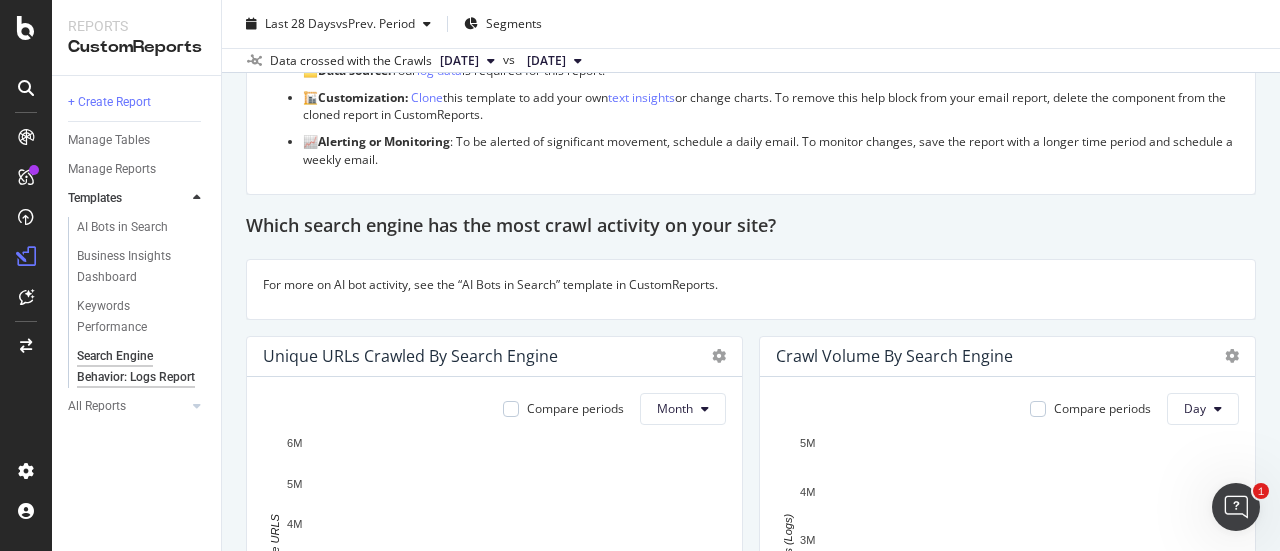 scroll, scrollTop: 0, scrollLeft: 0, axis: both 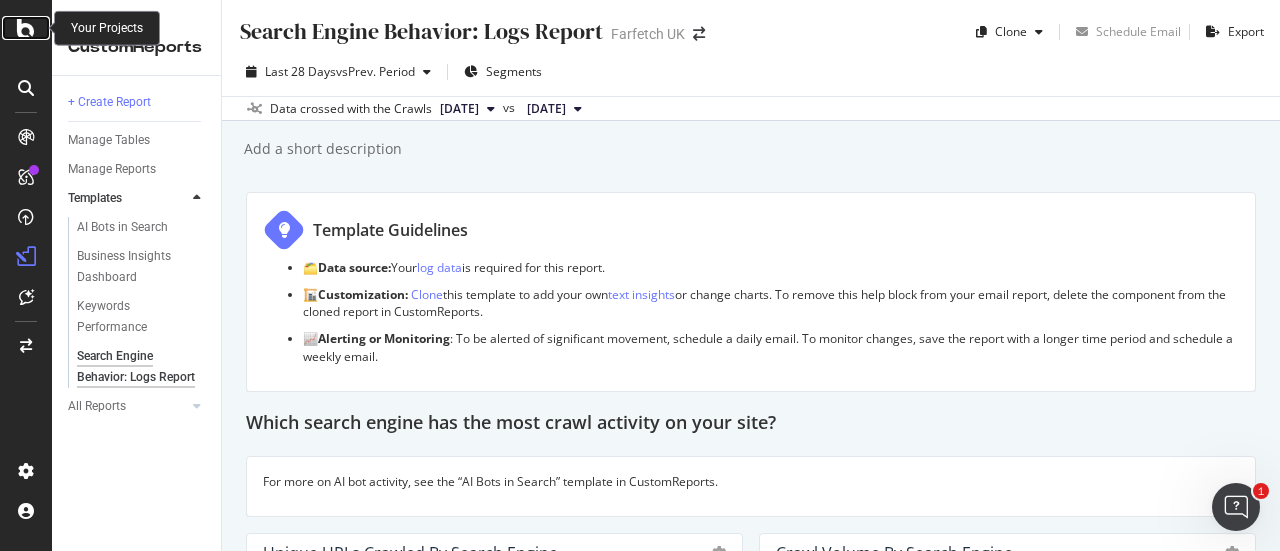 click at bounding box center [26, 28] 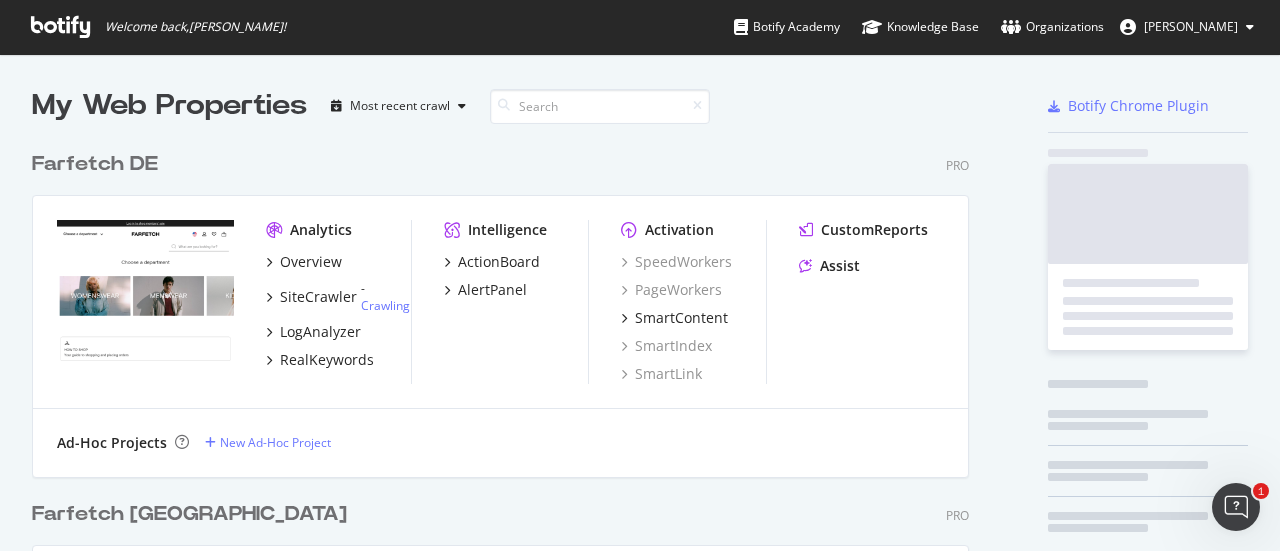 scroll, scrollTop: 16, scrollLeft: 16, axis: both 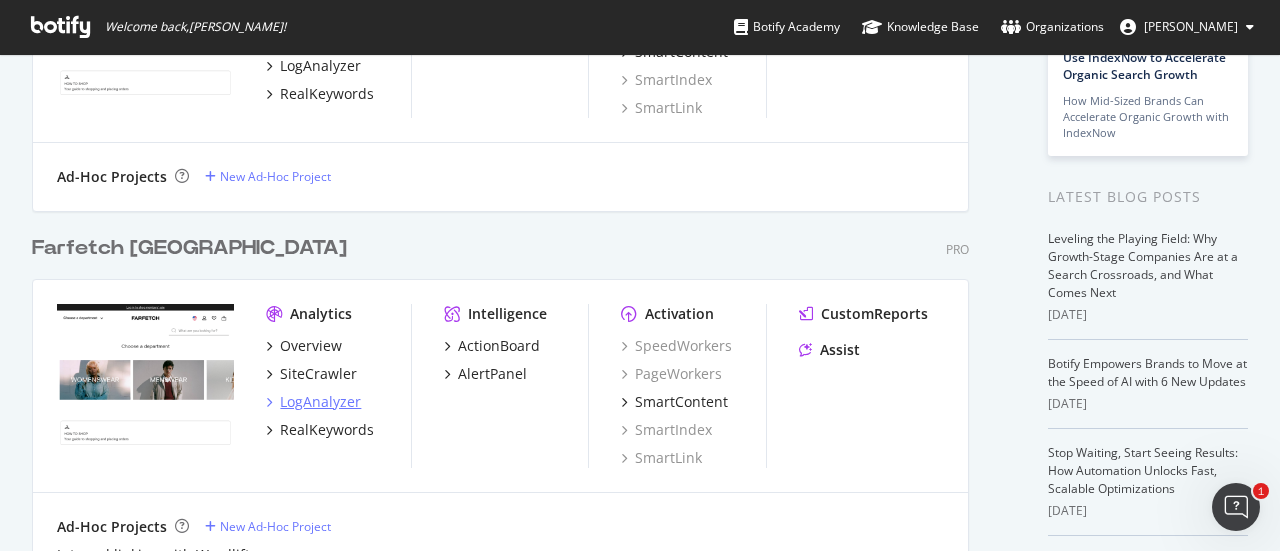 click on "LogAnalyzer" at bounding box center [320, 402] 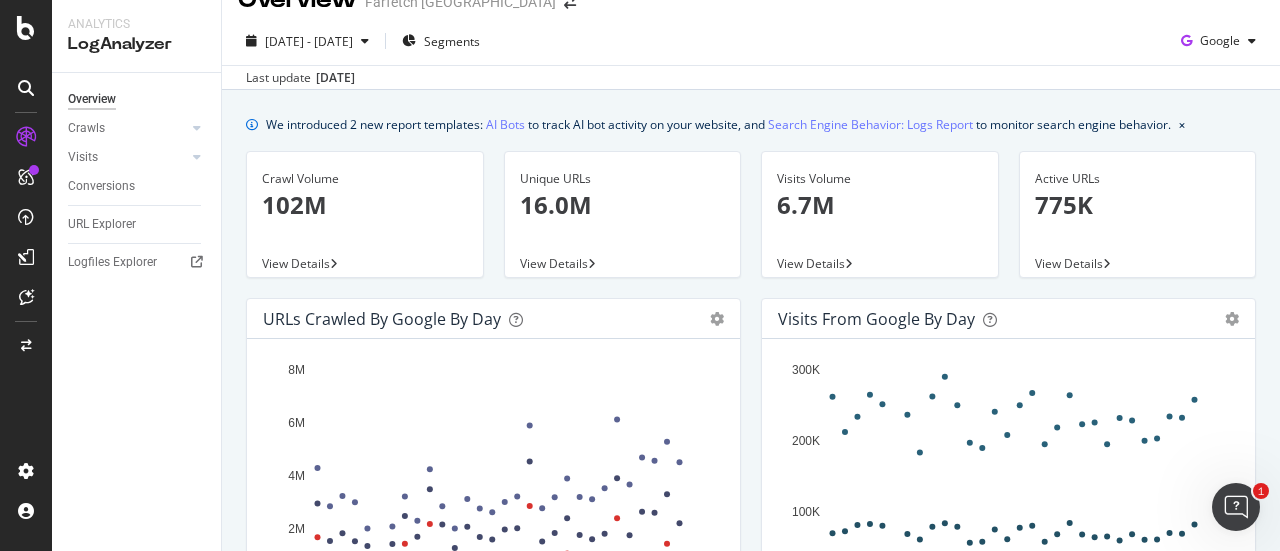 scroll, scrollTop: 0, scrollLeft: 0, axis: both 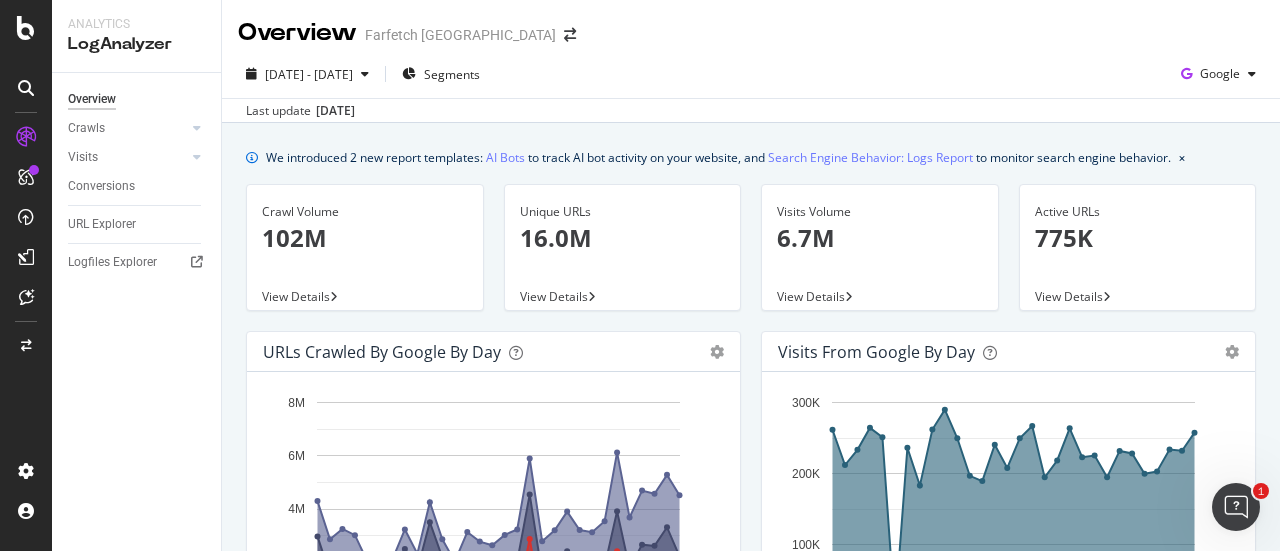 click on "102M" at bounding box center (365, 238) 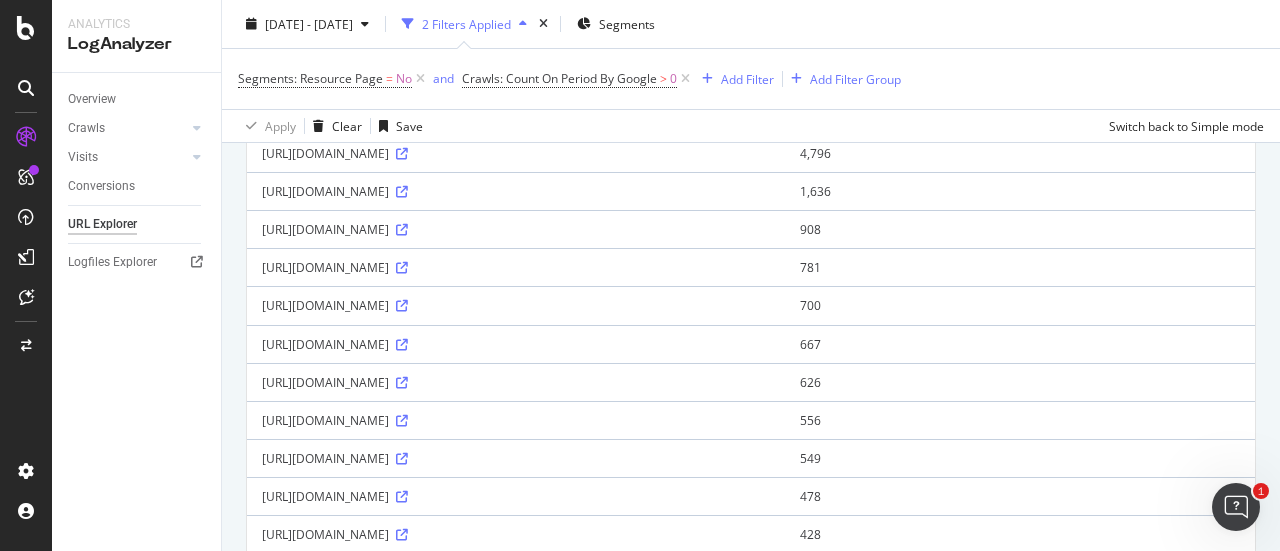 scroll, scrollTop: 263, scrollLeft: 0, axis: vertical 